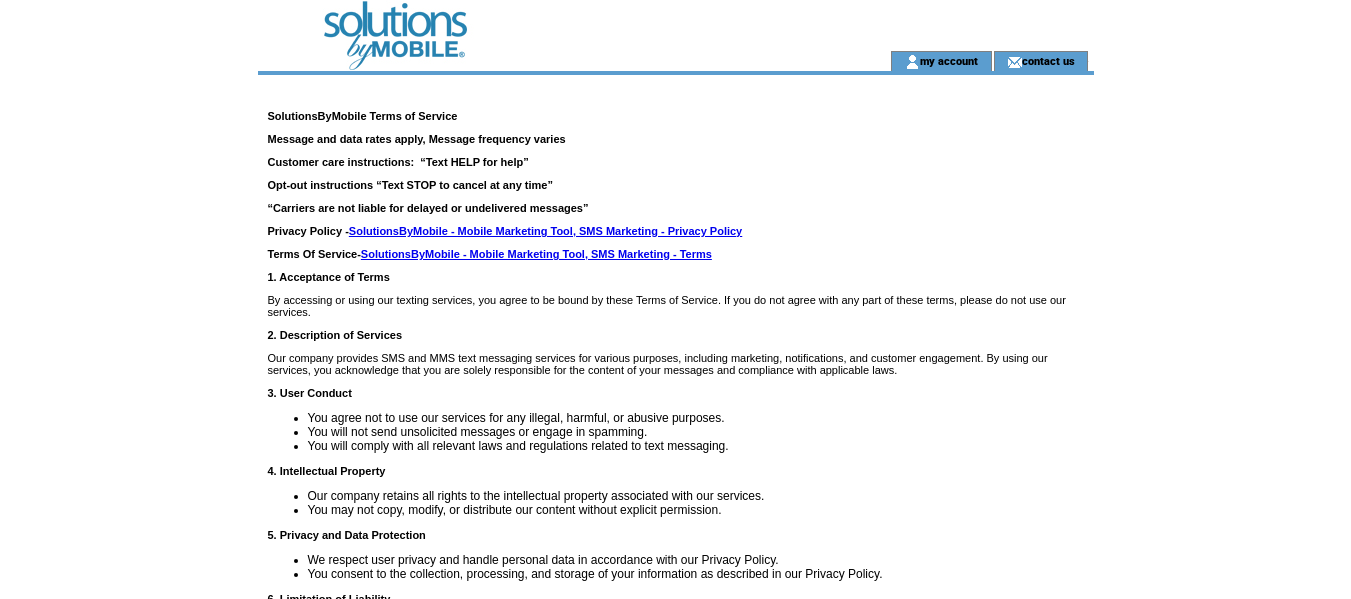 scroll, scrollTop: 0, scrollLeft: 0, axis: both 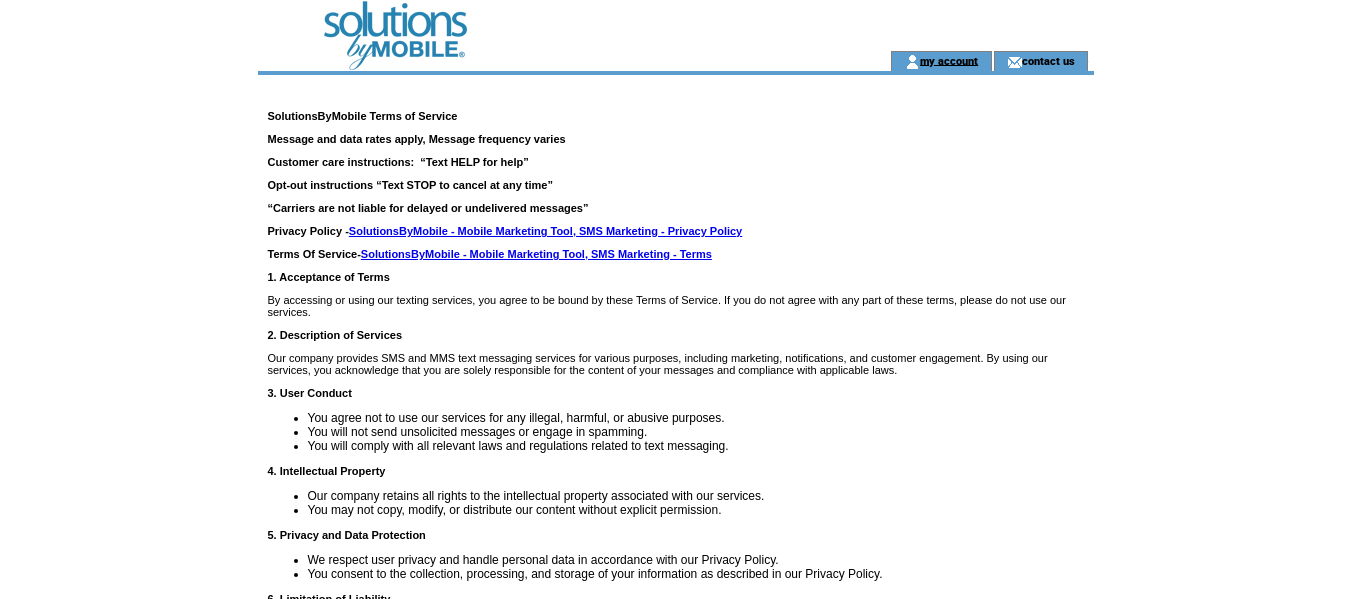 click on "my account" at bounding box center (949, 60) 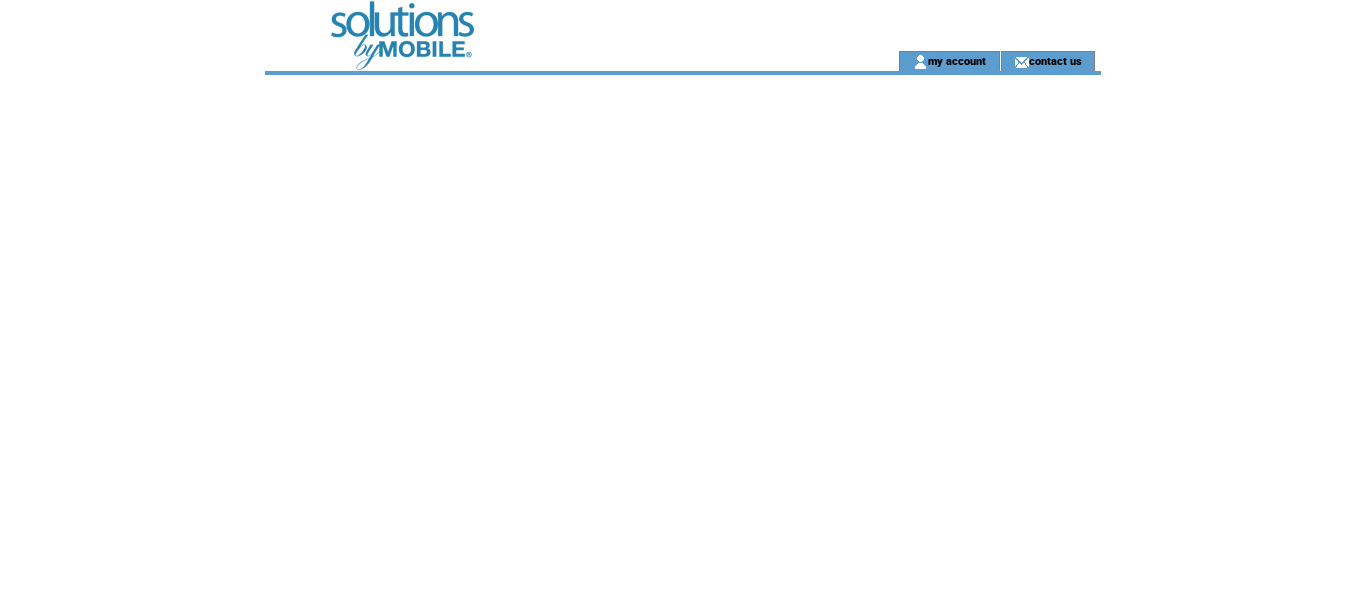 scroll, scrollTop: 0, scrollLeft: 0, axis: both 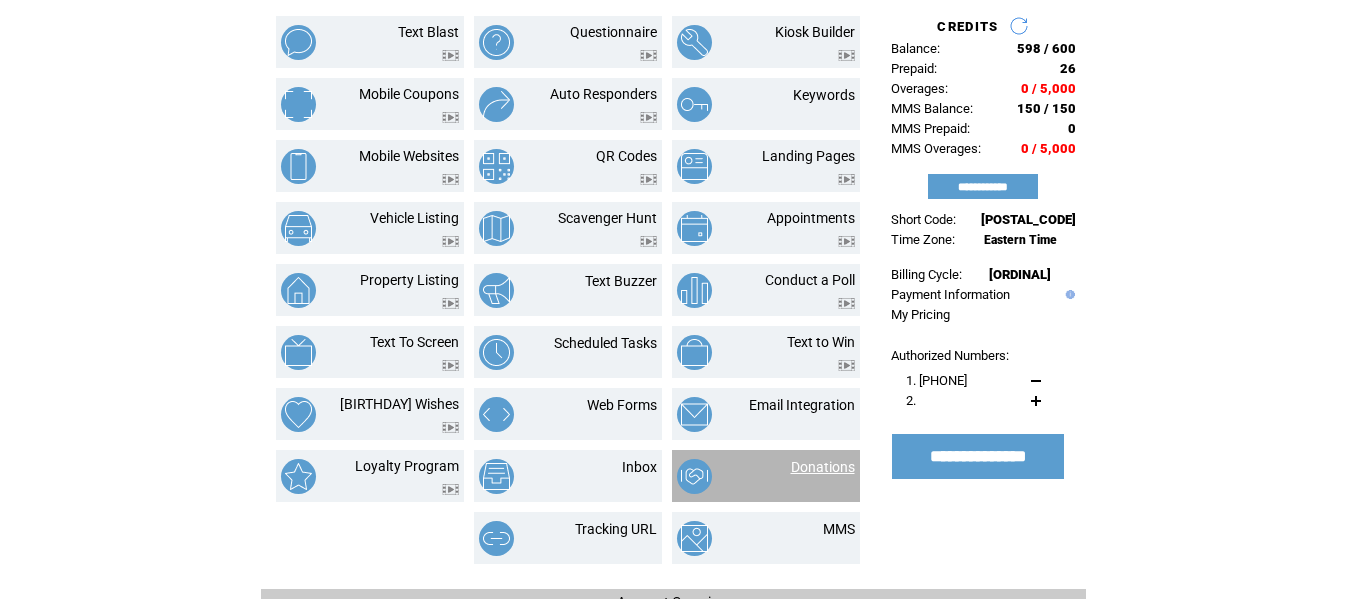 click on "Donations" at bounding box center [823, 467] 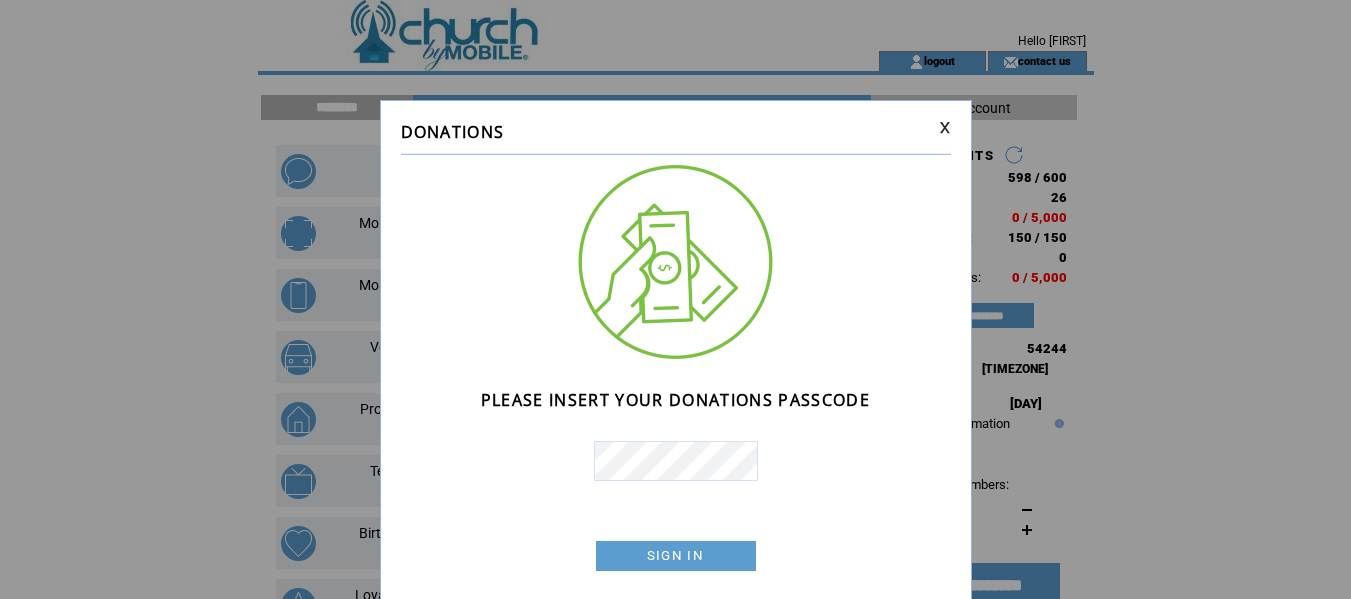 scroll, scrollTop: 0, scrollLeft: 0, axis: both 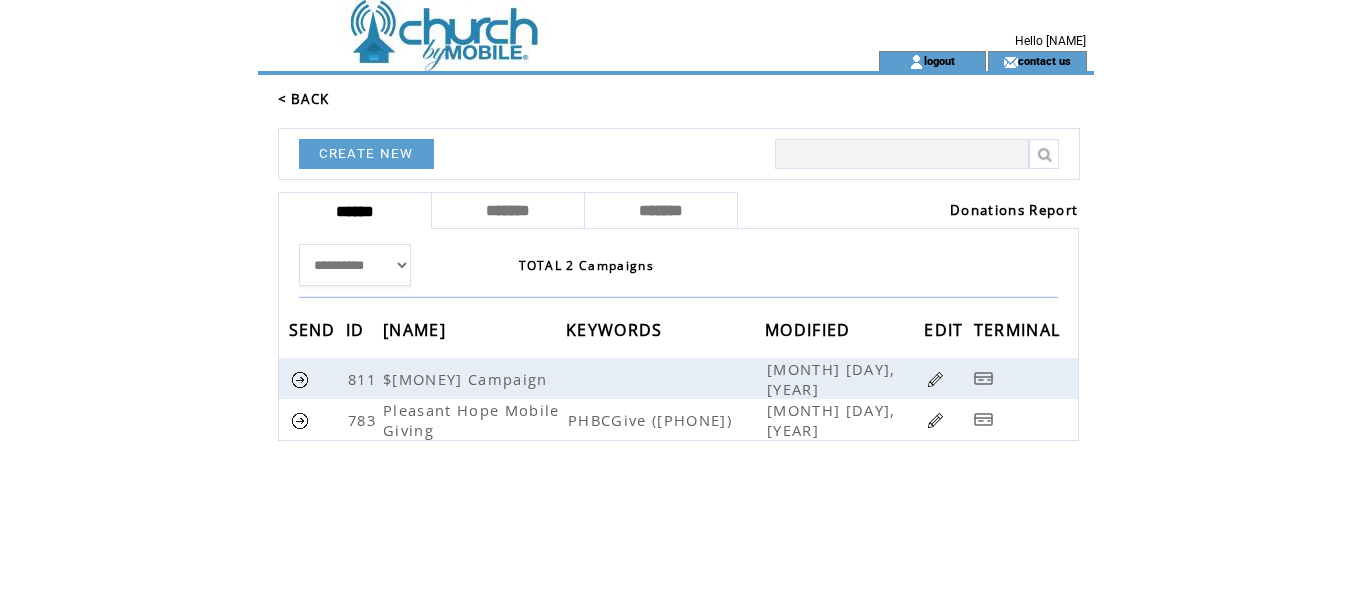 click on "Donations Report" at bounding box center [1014, 210] 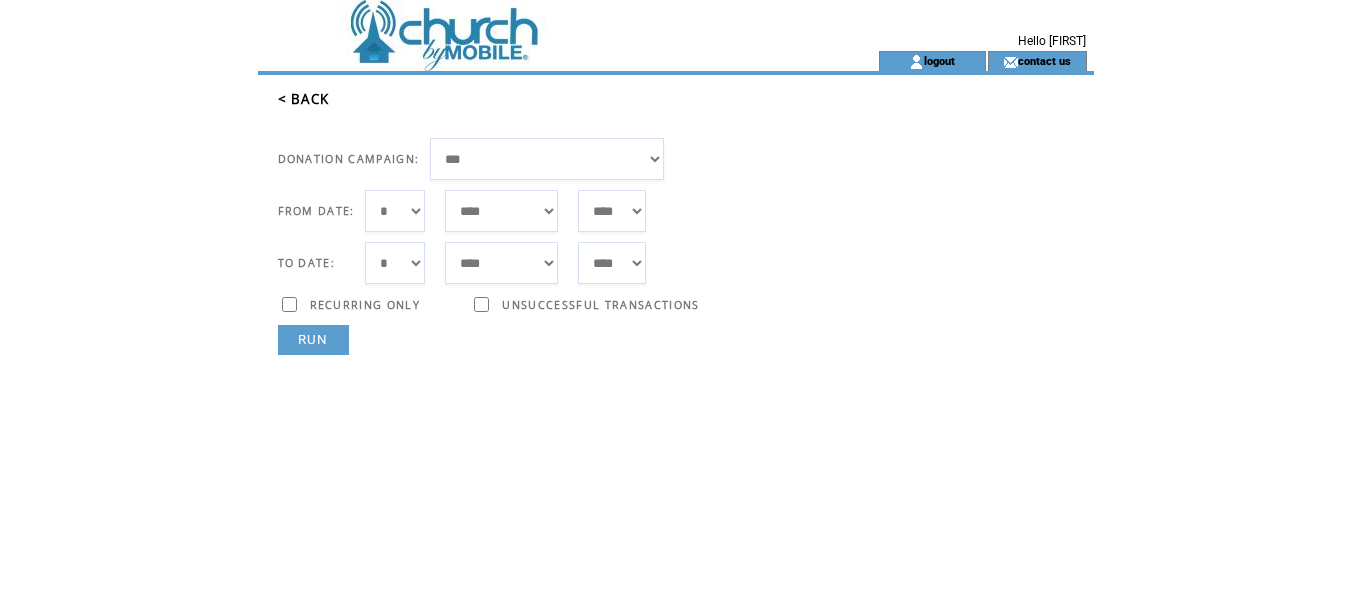 scroll, scrollTop: 0, scrollLeft: 0, axis: both 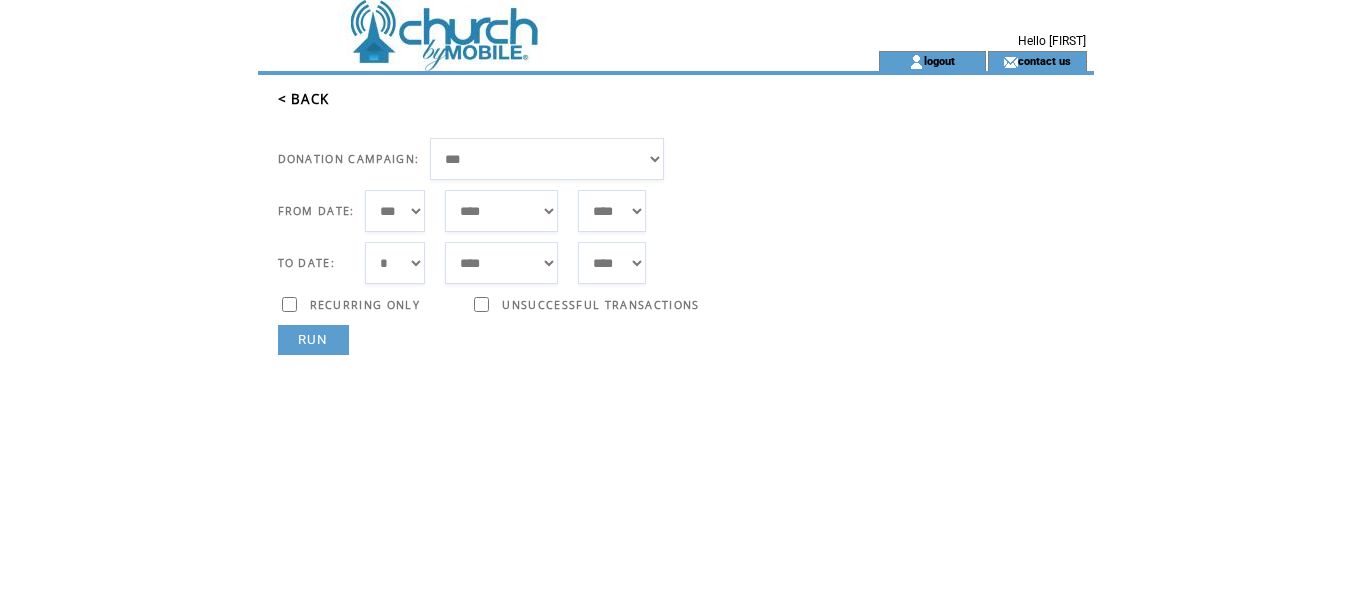 click on "[CREDIT CARD]" at bounding box center (395, 263) 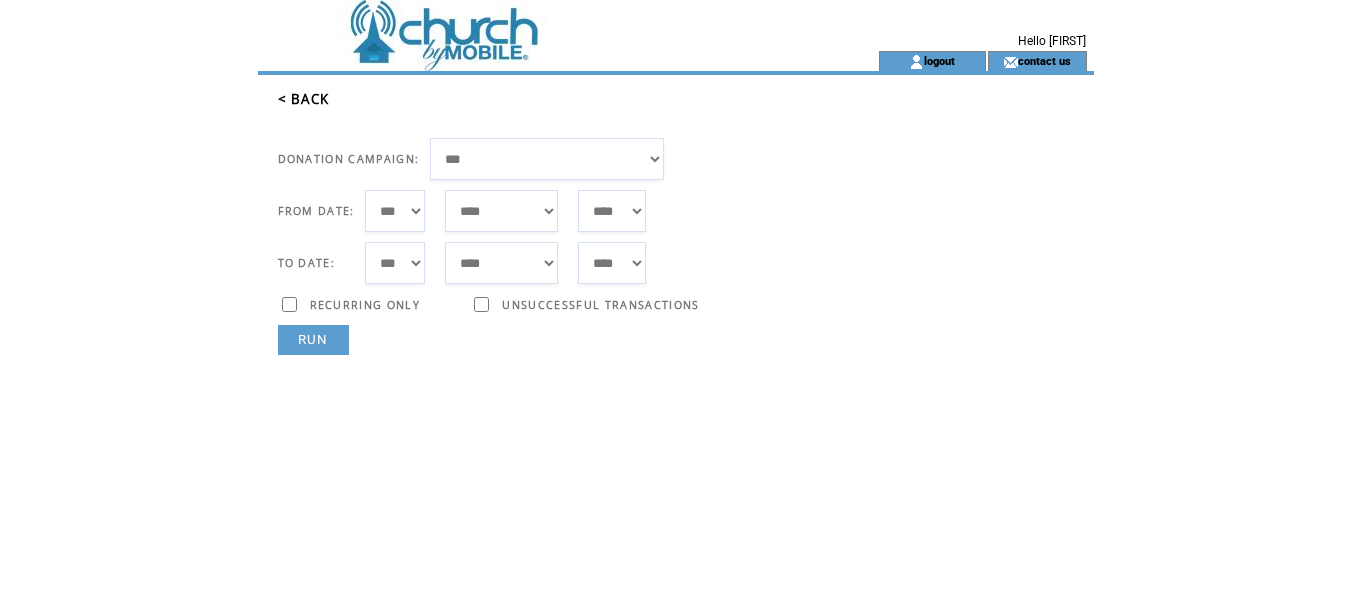 click on "[CREDIT CARD]" at bounding box center (501, 263) 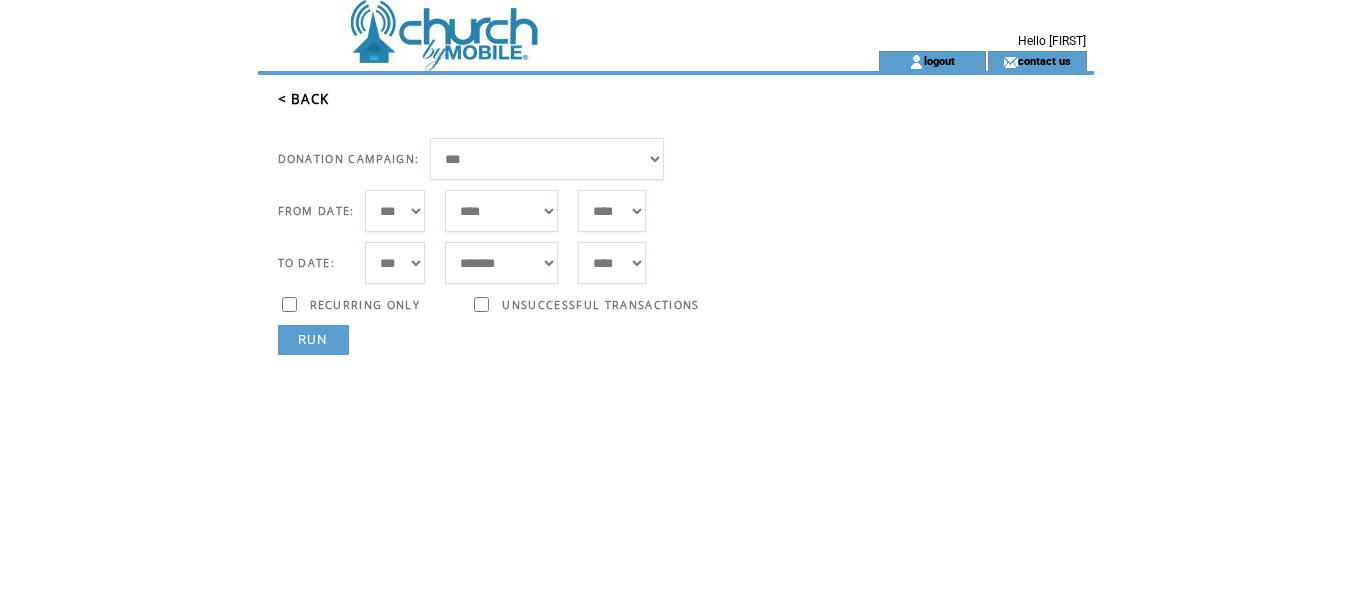 click on "RUN" at bounding box center (313, 340) 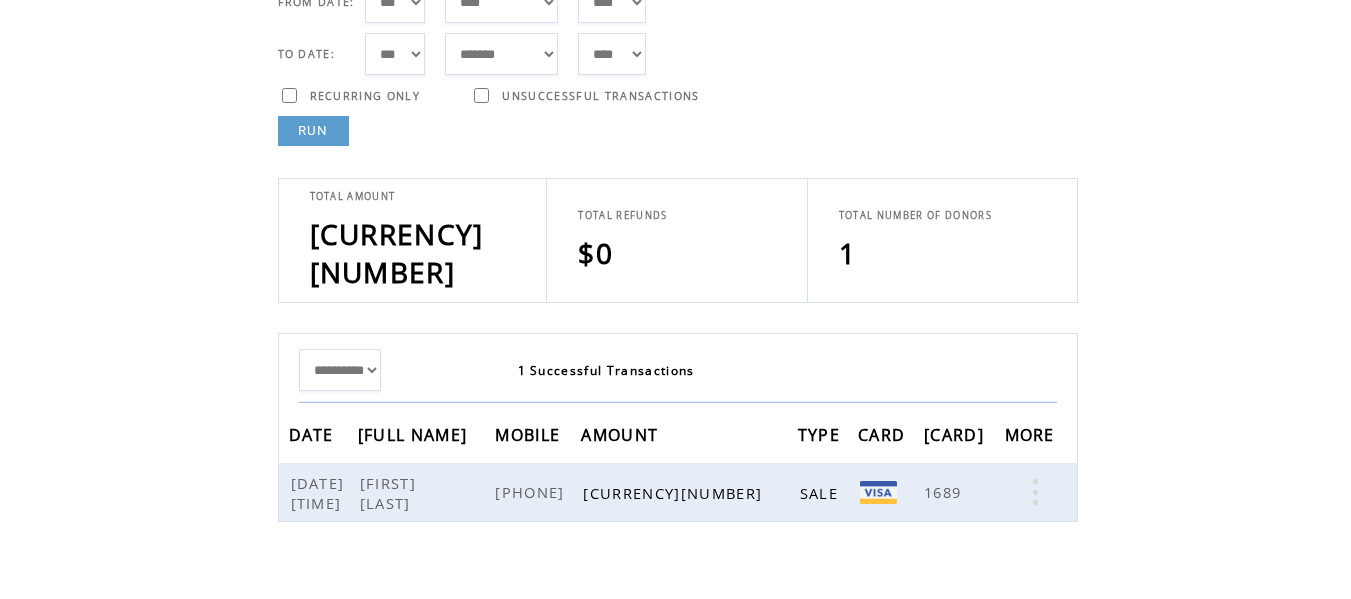 scroll, scrollTop: 216, scrollLeft: 0, axis: vertical 